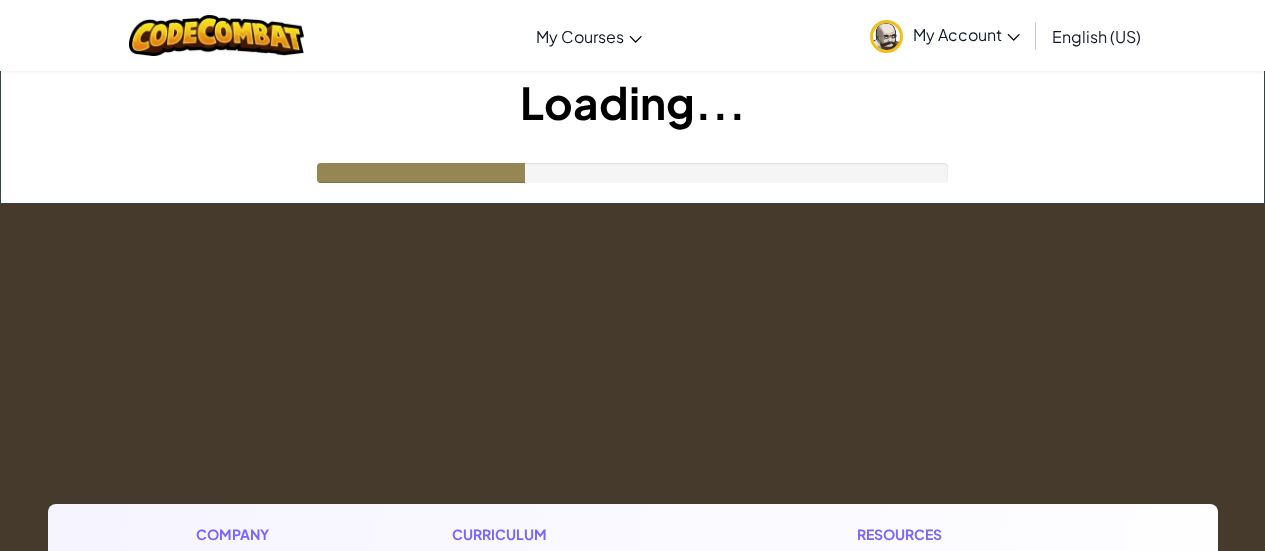 scroll, scrollTop: 0, scrollLeft: 0, axis: both 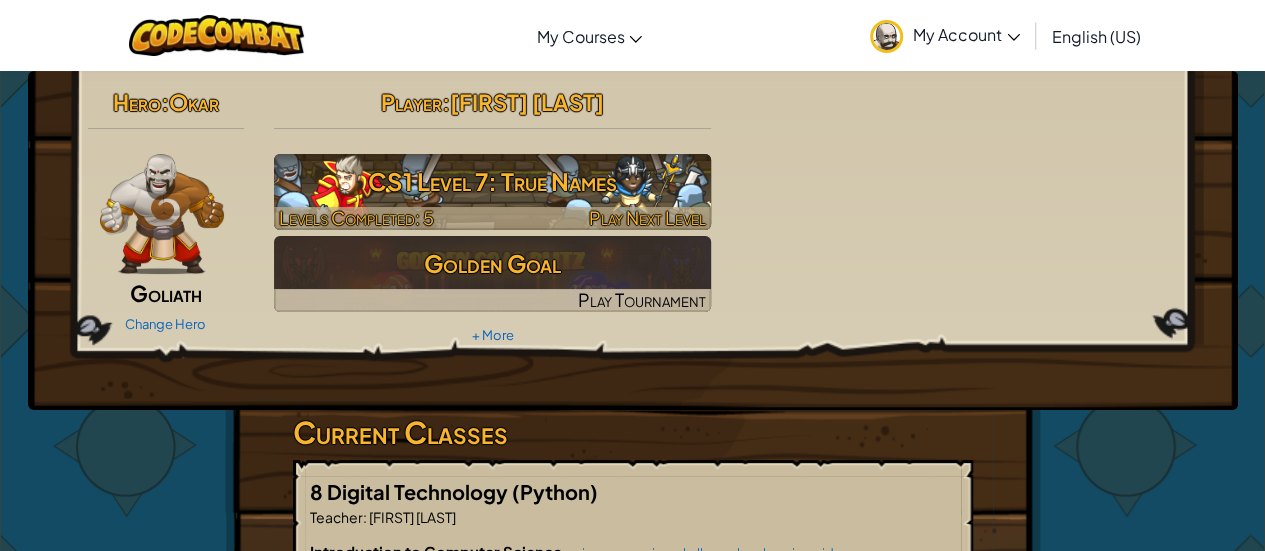 click on "CS1 Level 7: True Names" at bounding box center [492, 181] 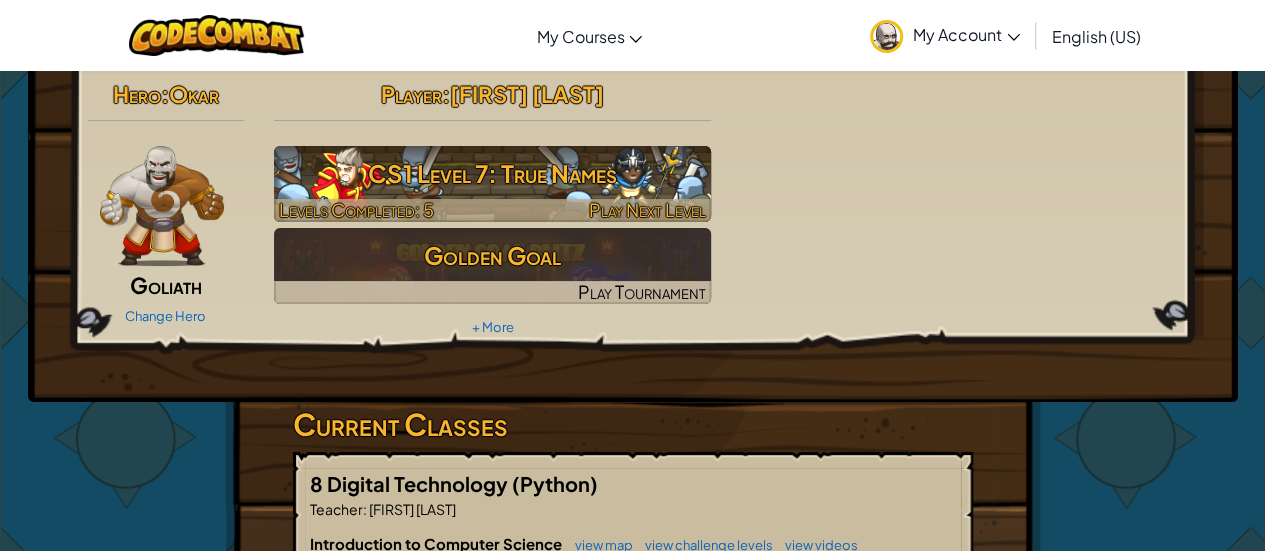 click at bounding box center [492, 210] 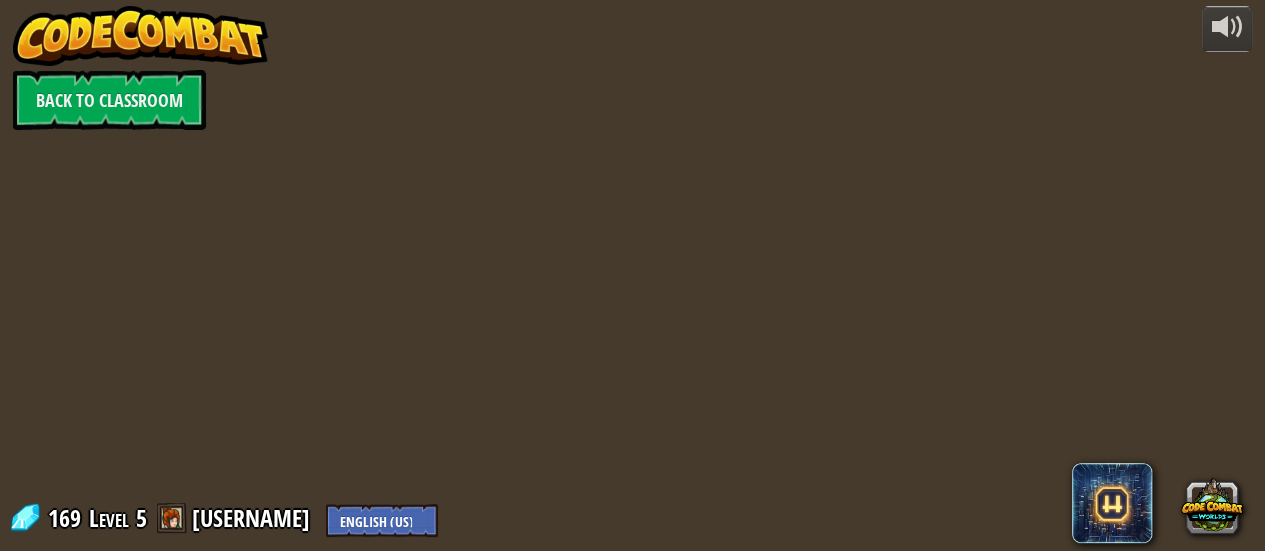 click on "powered by Back to Classroom 169 Level 5 [USERNAME] English (US) English (UK) 简体中文 繁體中文 русский español (ES) español (América Latina) français Português (Portugal) Português (Brasil) ---------------------------------- العربية azərbaycan dili български език Català čeština dansk Deutsch (Deutschland) Deutsch (Österreich) Deutsch (Schweiz) Eesti Ελληνικά Esperanto Filipino فارسی Galego 한국어 ʻŌlelo Hawaiʻi עברית hrvatski jezik magyar Bahasa Indonesia Italiano қазақ тілі lietuvių kalba latviešu te reo Māori Македонски मानक हिन्दी Монгол хэл Bahasa Melayu မြန်မာစကား Nederlands (België) Nederlands (Nederland) 日本語 Norsk Bokmål Norsk Nynorsk O'zbekcha Polski limba română српски slovenčina slovenščina suomi Svenska ไทย Türkçe українська اُردُو Tiếng Việt 吴语 吳語" at bounding box center (632, 275) 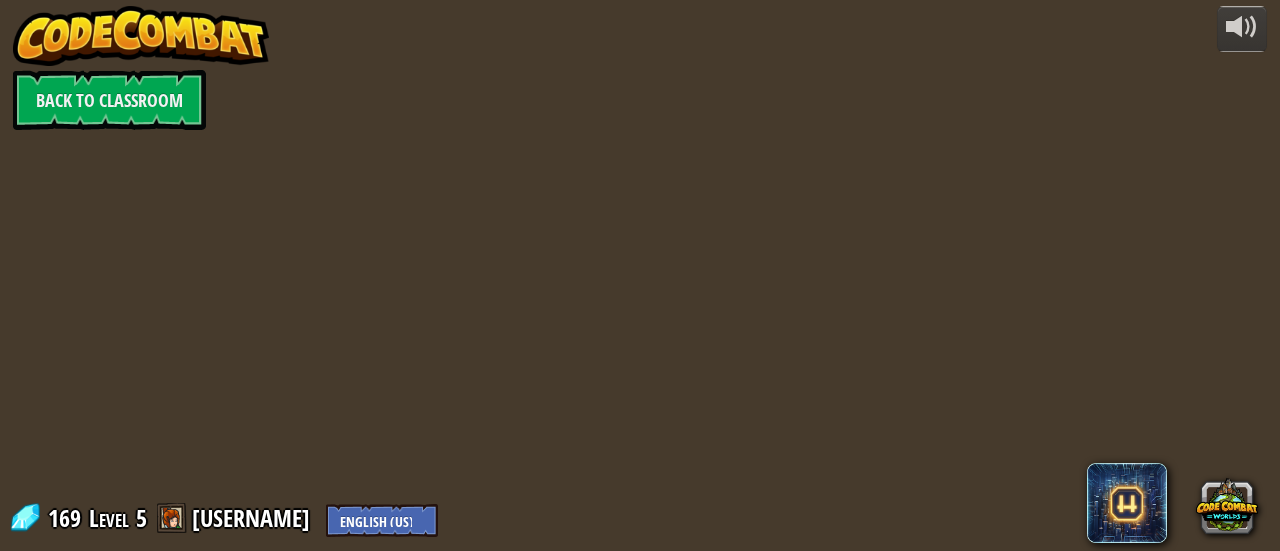 click at bounding box center (639, 275) 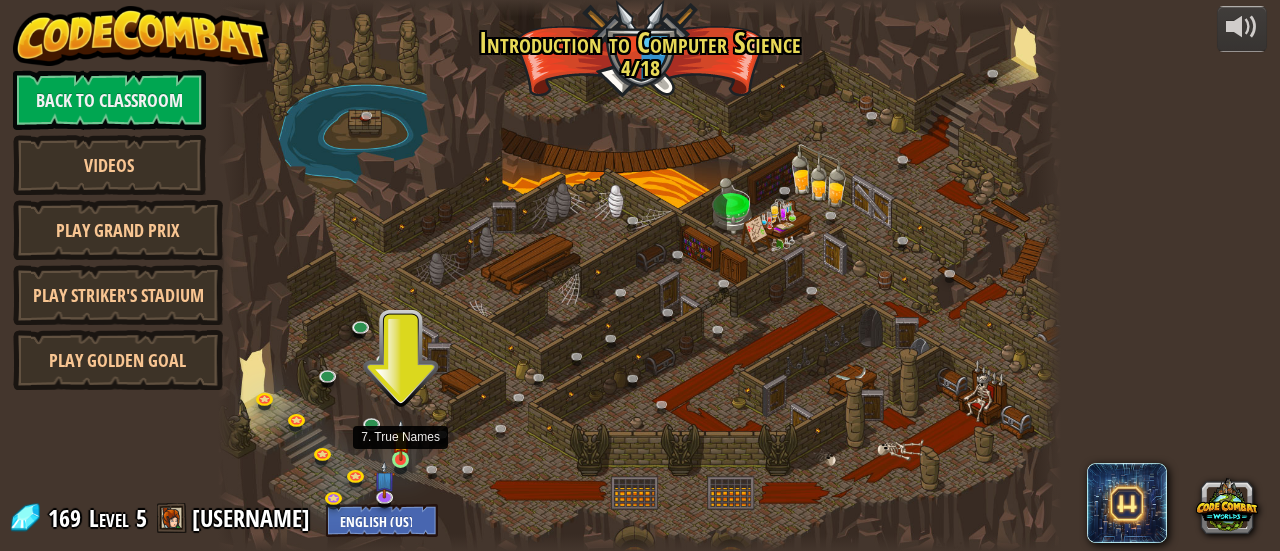 click at bounding box center [401, 440] 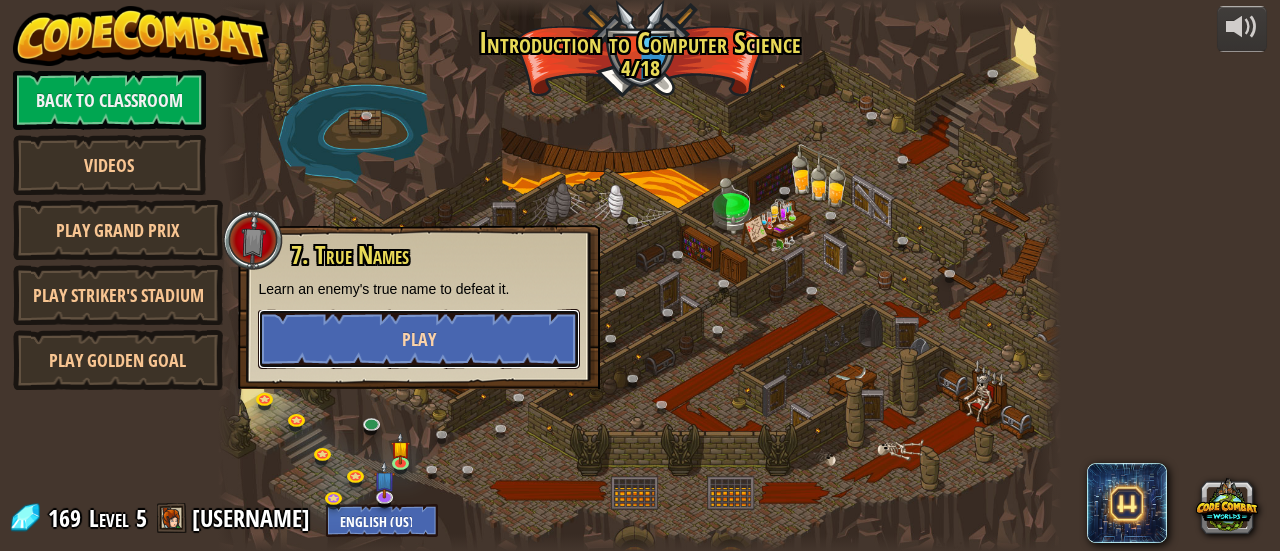 click on "Play" at bounding box center (419, 339) 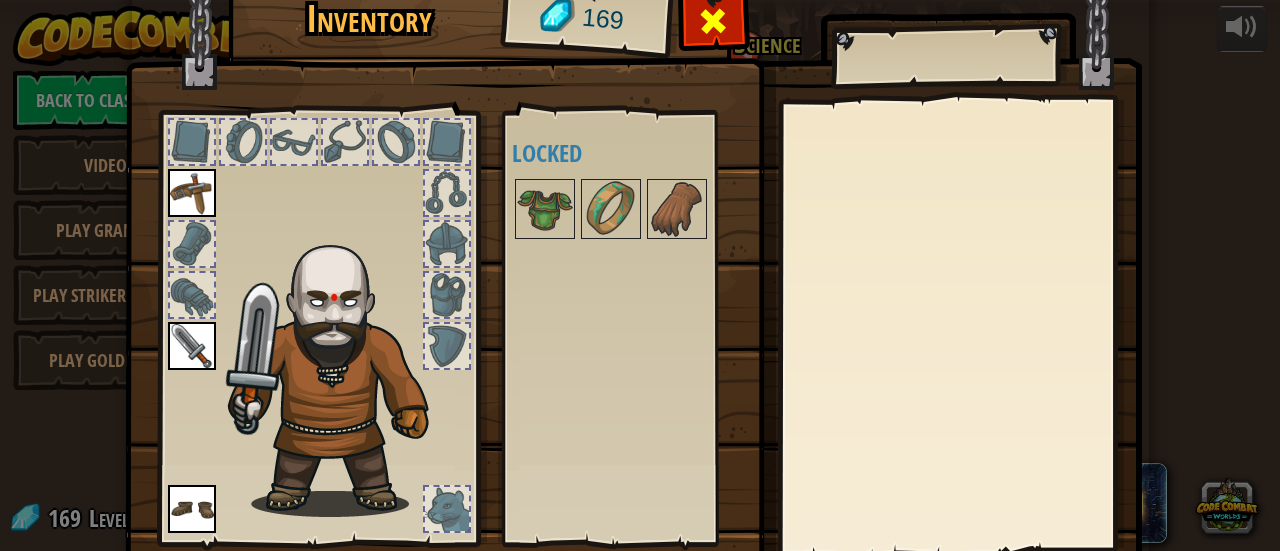 click at bounding box center [713, 26] 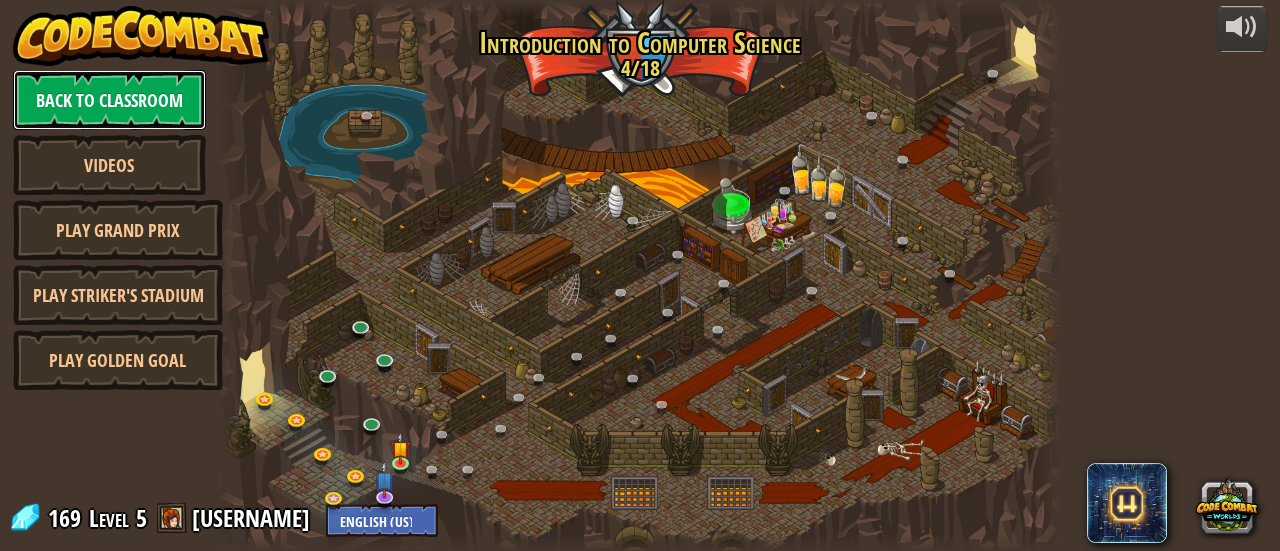 click on "Back to Classroom" at bounding box center (109, 100) 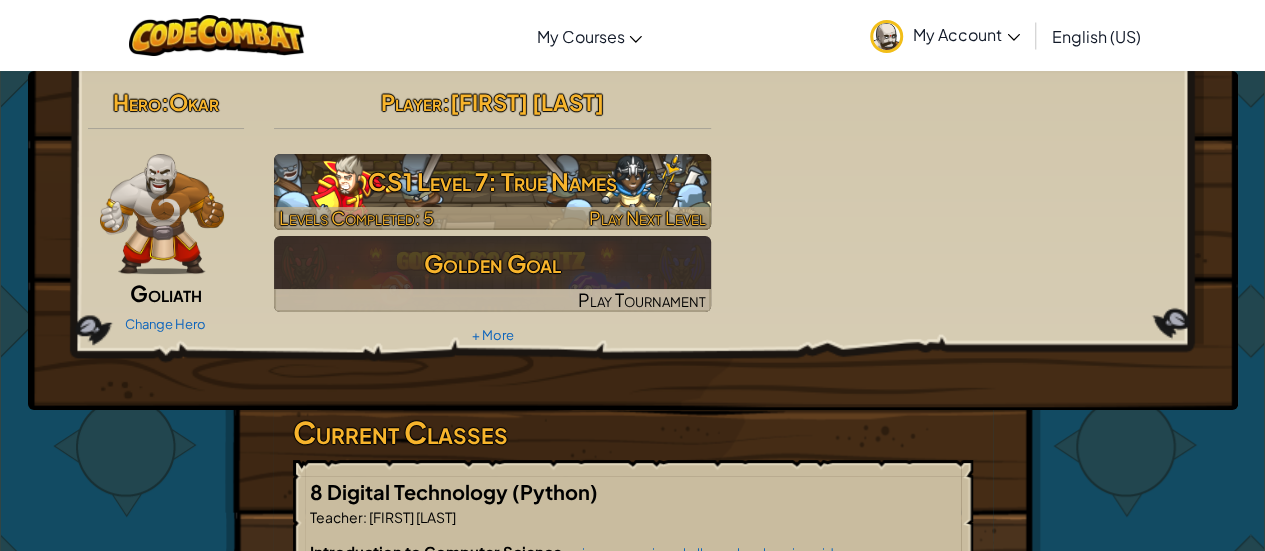click on "CS1 Level 7: True Names" at bounding box center [492, 181] 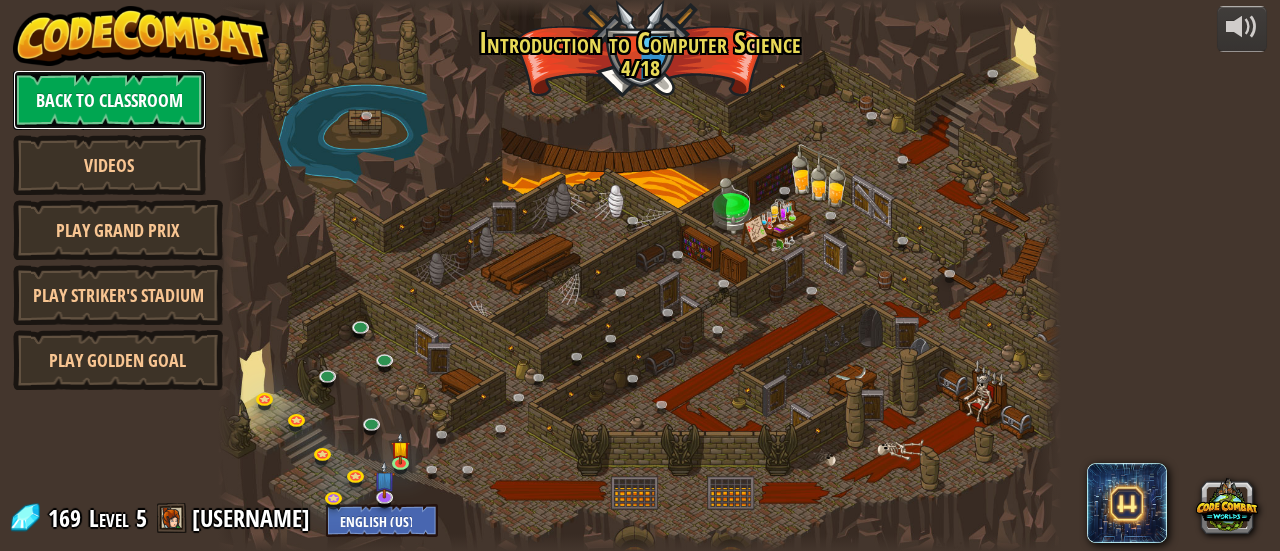 click on "Back to Classroom" at bounding box center [109, 100] 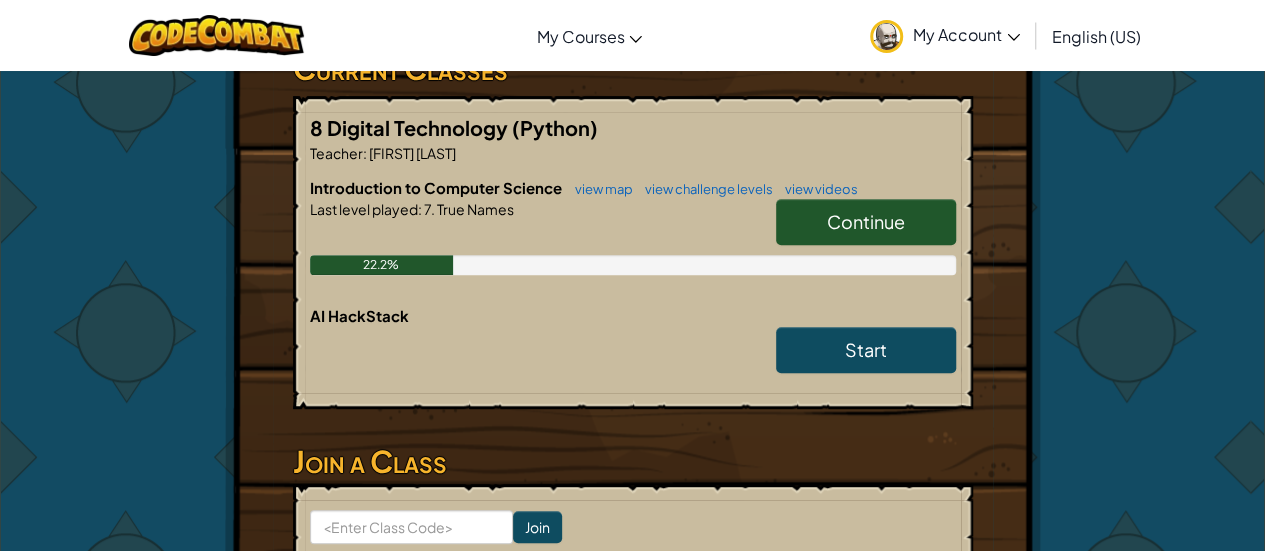 scroll, scrollTop: 373, scrollLeft: 0, axis: vertical 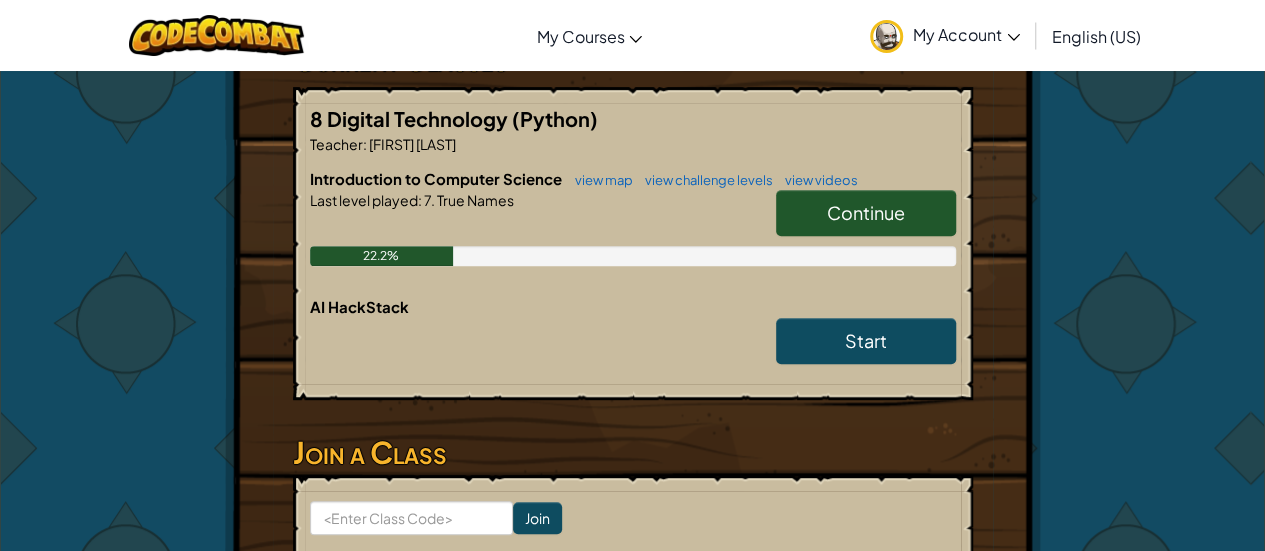click on "Continue" at bounding box center (866, 212) 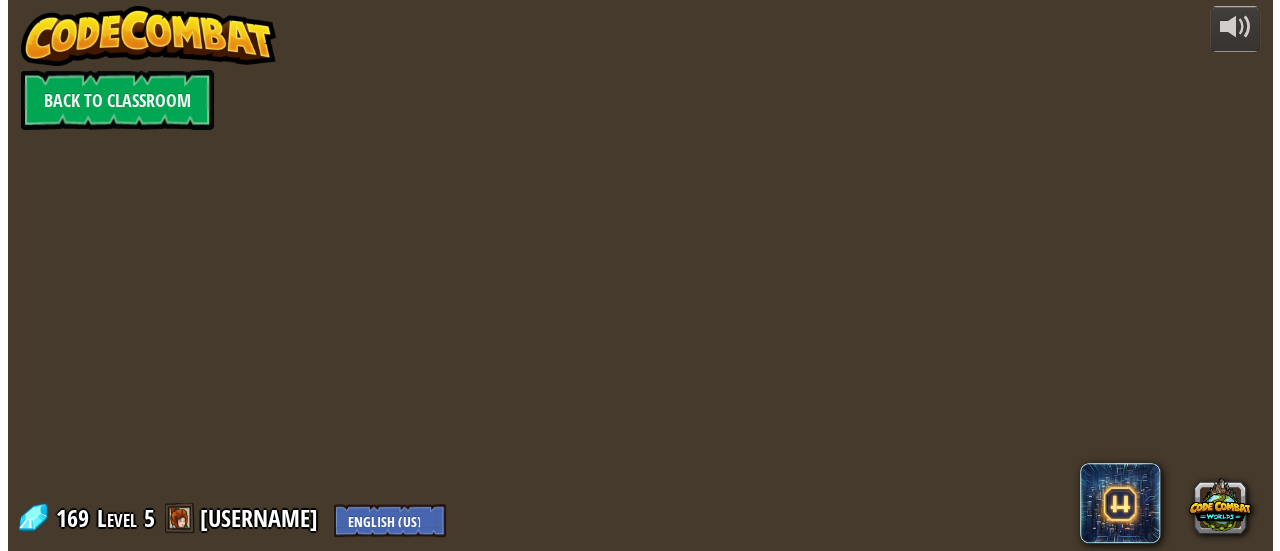 scroll, scrollTop: 0, scrollLeft: 0, axis: both 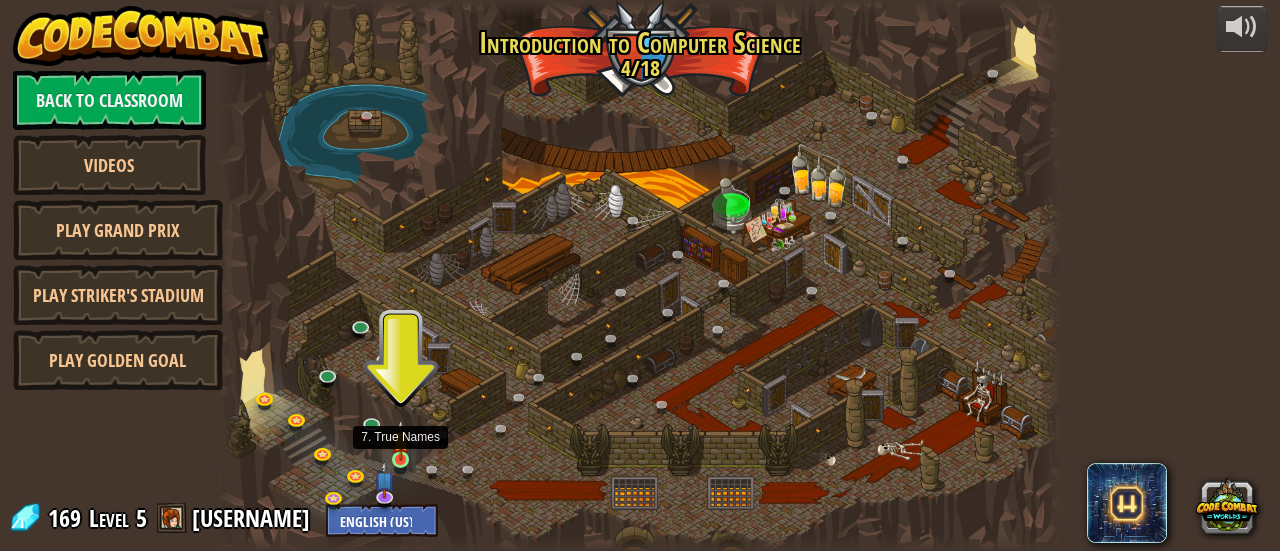 click at bounding box center (401, 440) 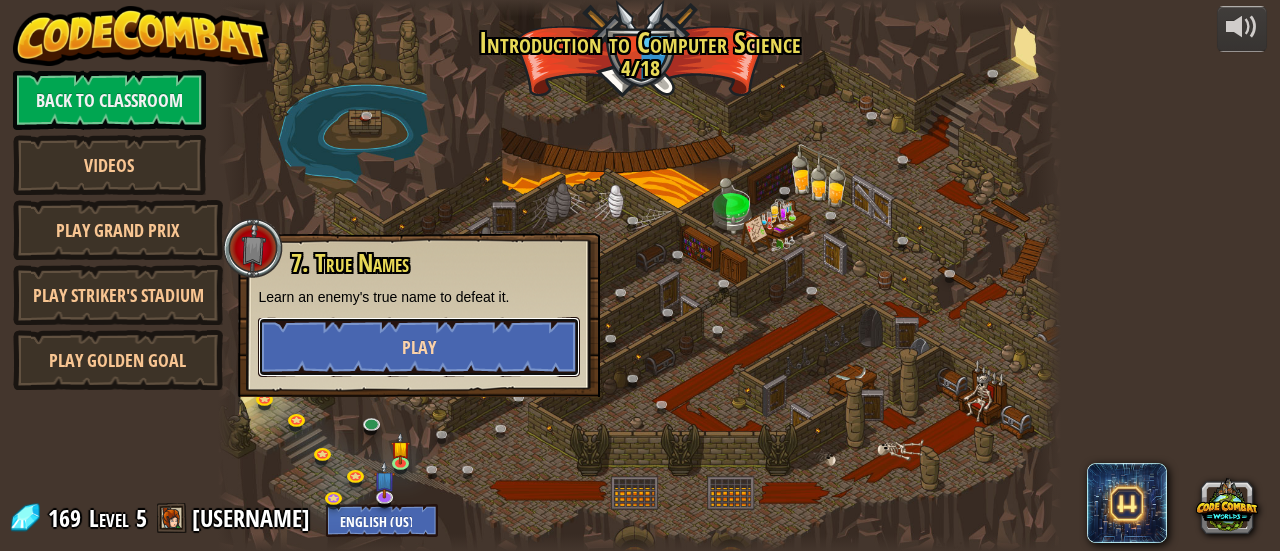 click on "Play" at bounding box center (419, 347) 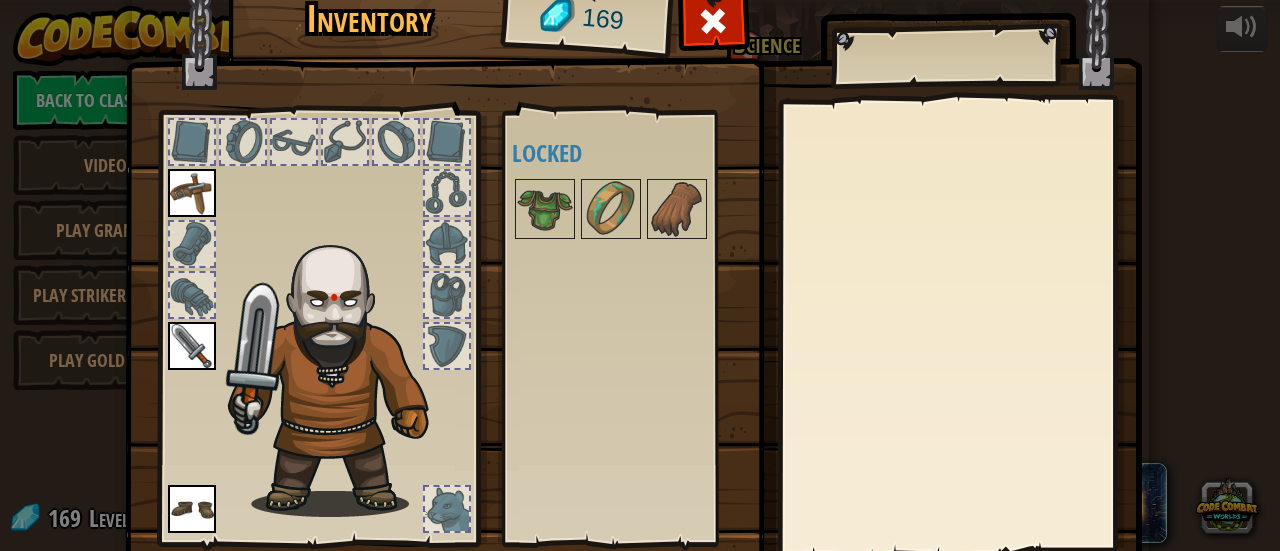 scroll, scrollTop: 138, scrollLeft: 0, axis: vertical 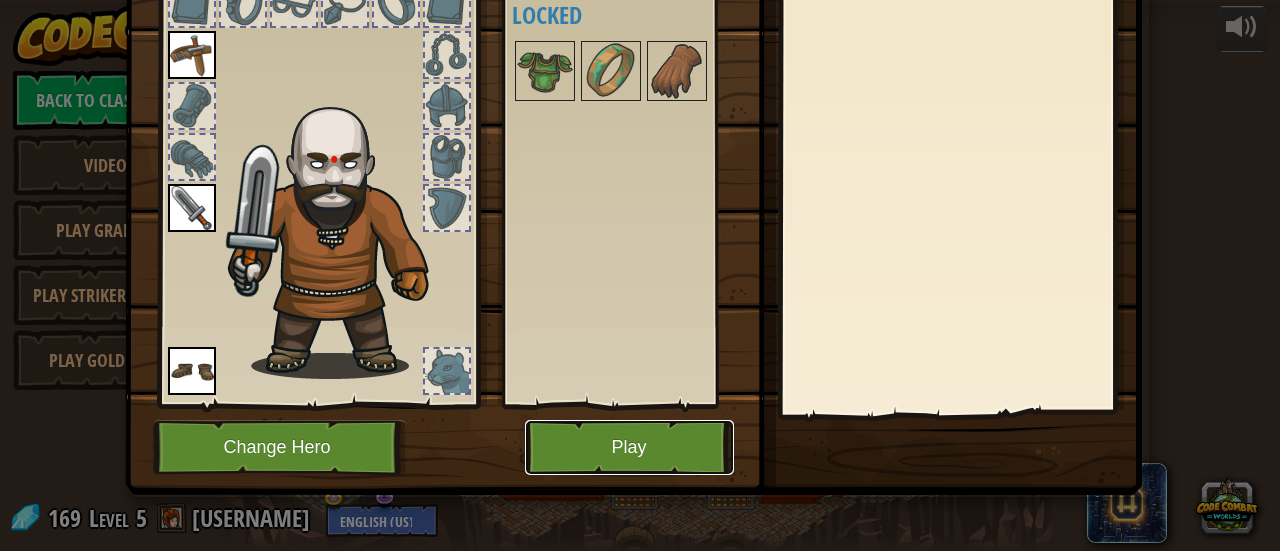 click on "Play" at bounding box center (629, 447) 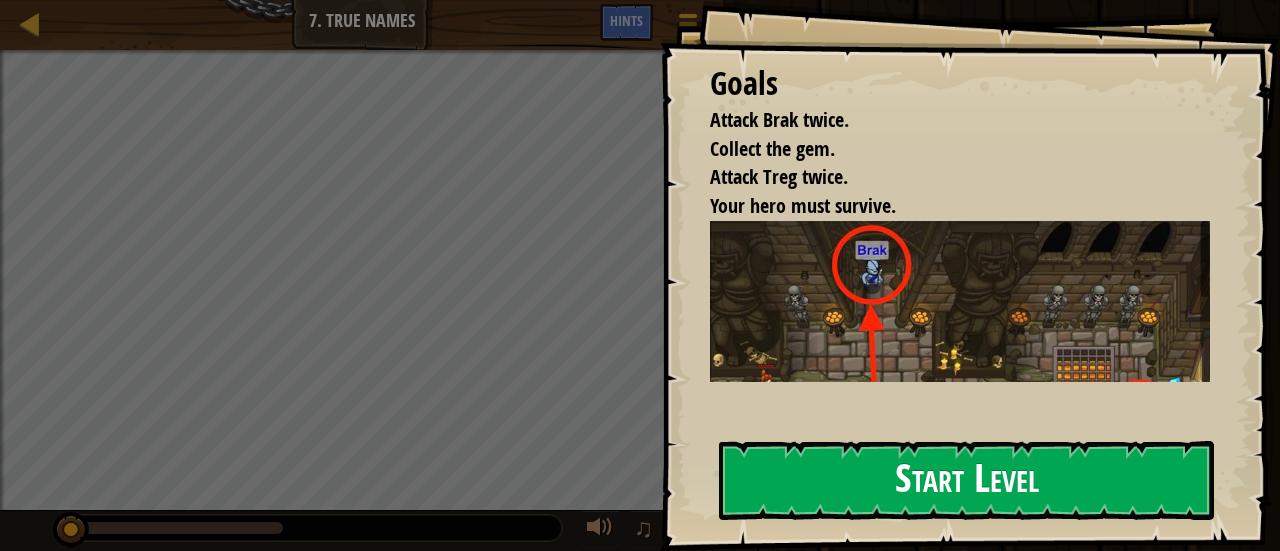 click on "Start Level" at bounding box center (966, 480) 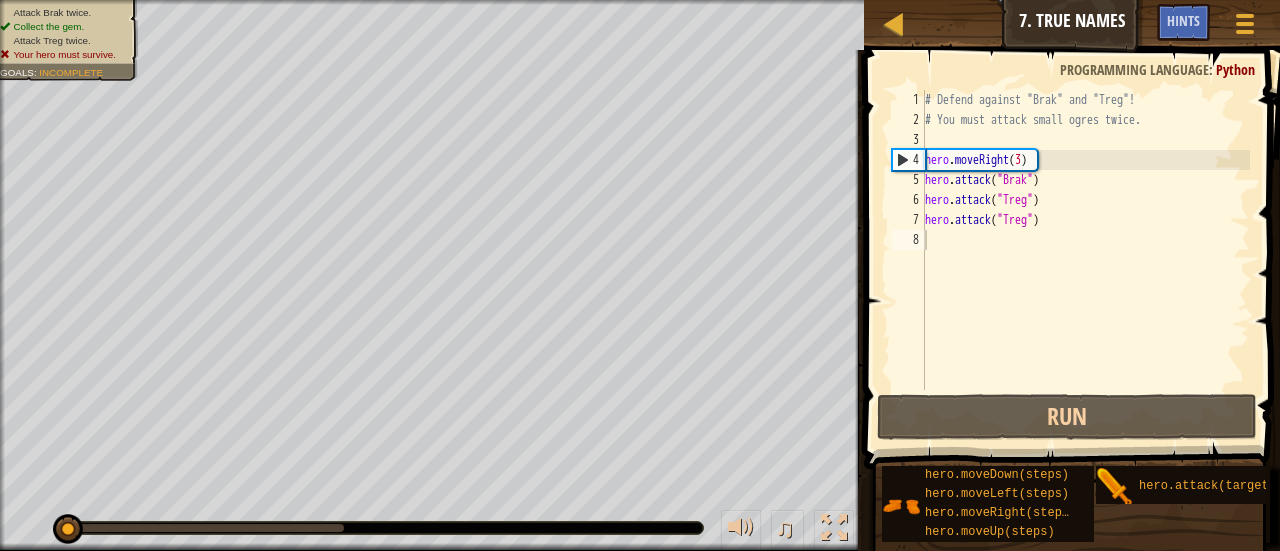 click at bounding box center (1074, 231) 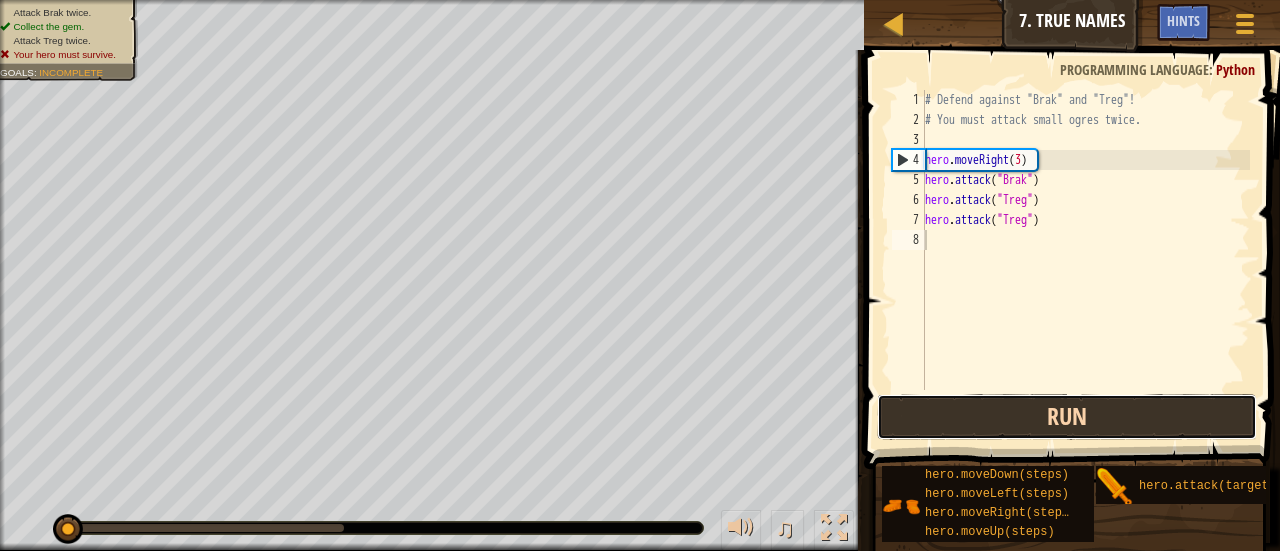 click on "Run" at bounding box center [1067, 417] 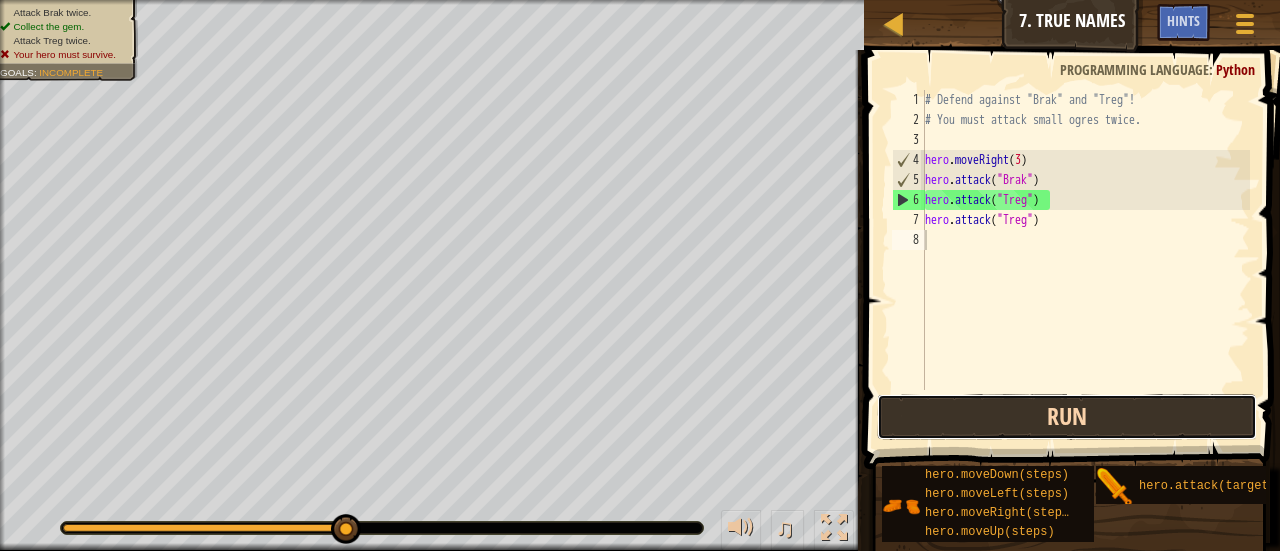 click on "Run" at bounding box center (1067, 417) 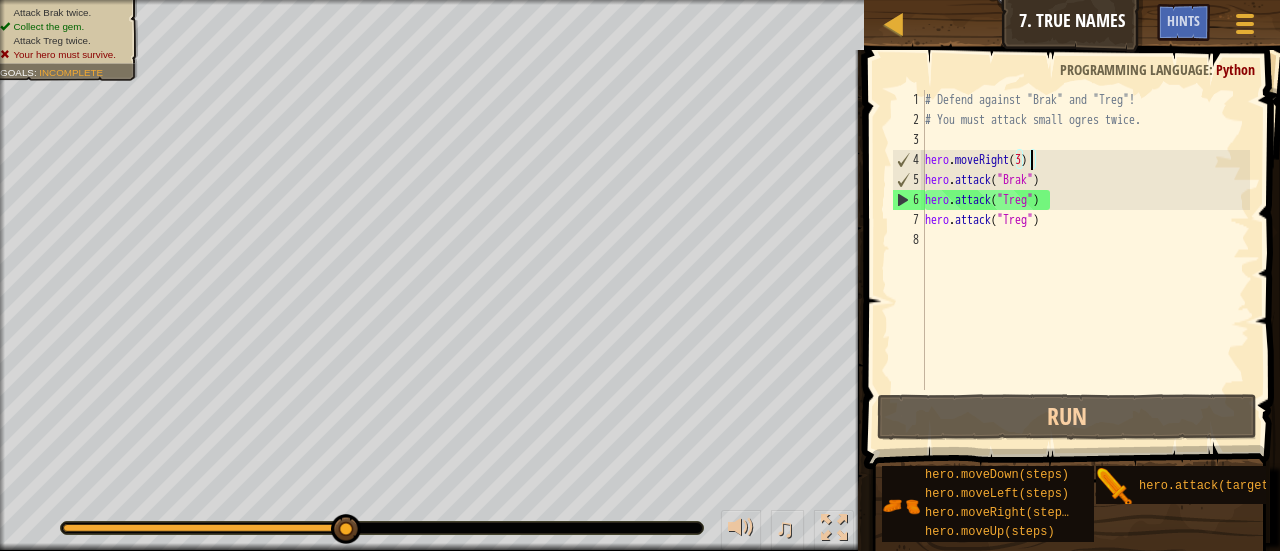 click on "# Defend against "Brak" and "Treg"! # You must attack small ogres twice. hero . moveRight ( 3 ) hero . attack ( "Brak" ) hero . attack ( "Treg" ) hero . attack ( "Treg" )" at bounding box center (1085, 260) 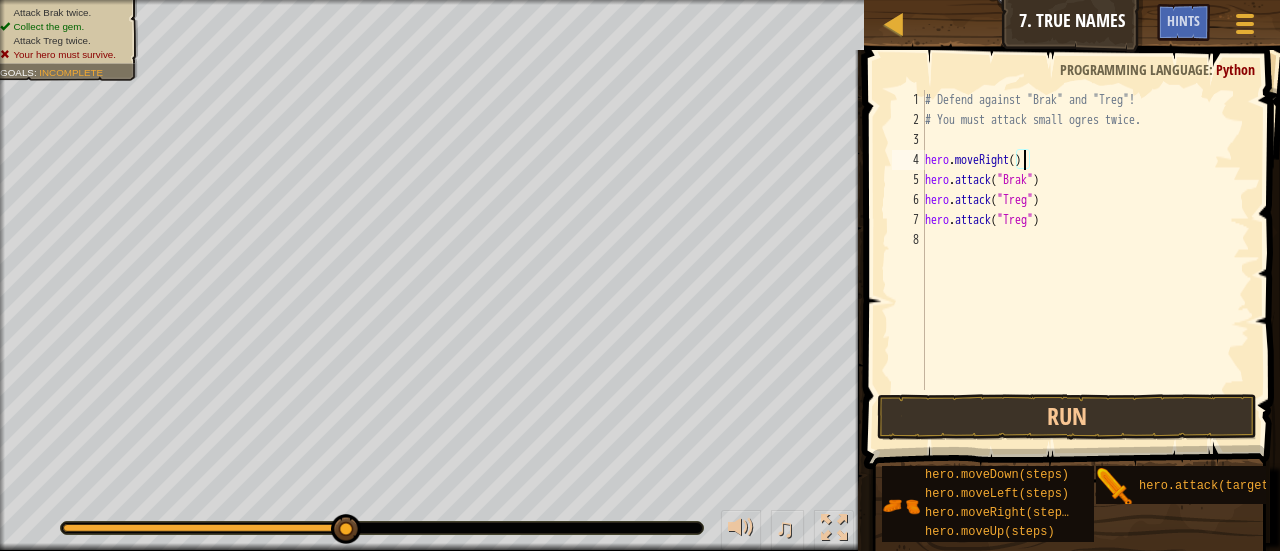 scroll, scrollTop: 9, scrollLeft: 8, axis: both 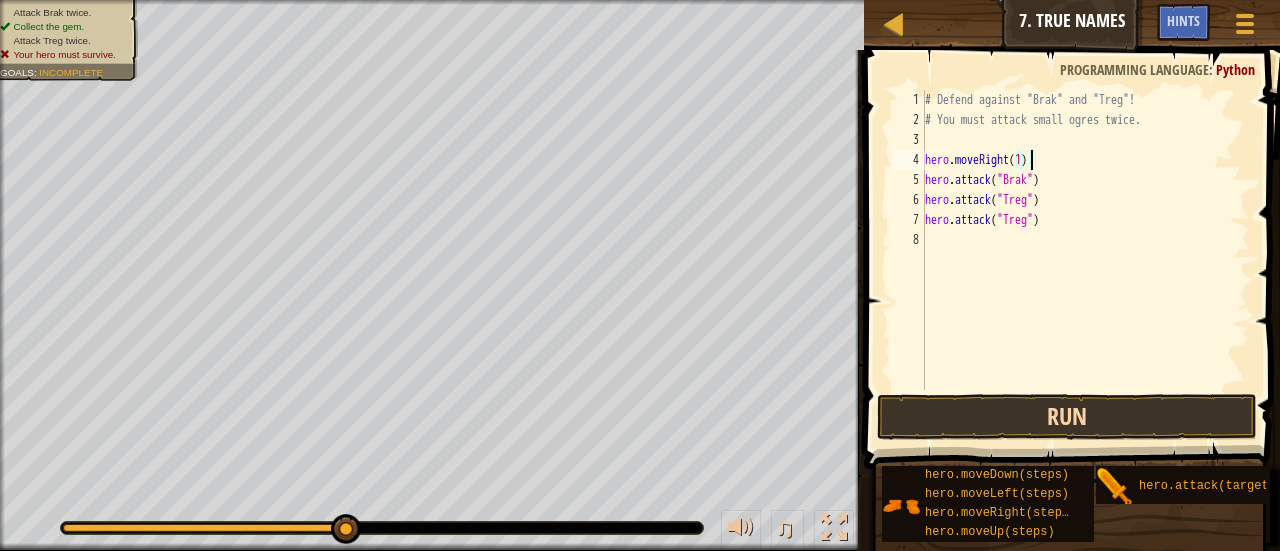 type on "hero.moveRight(1)" 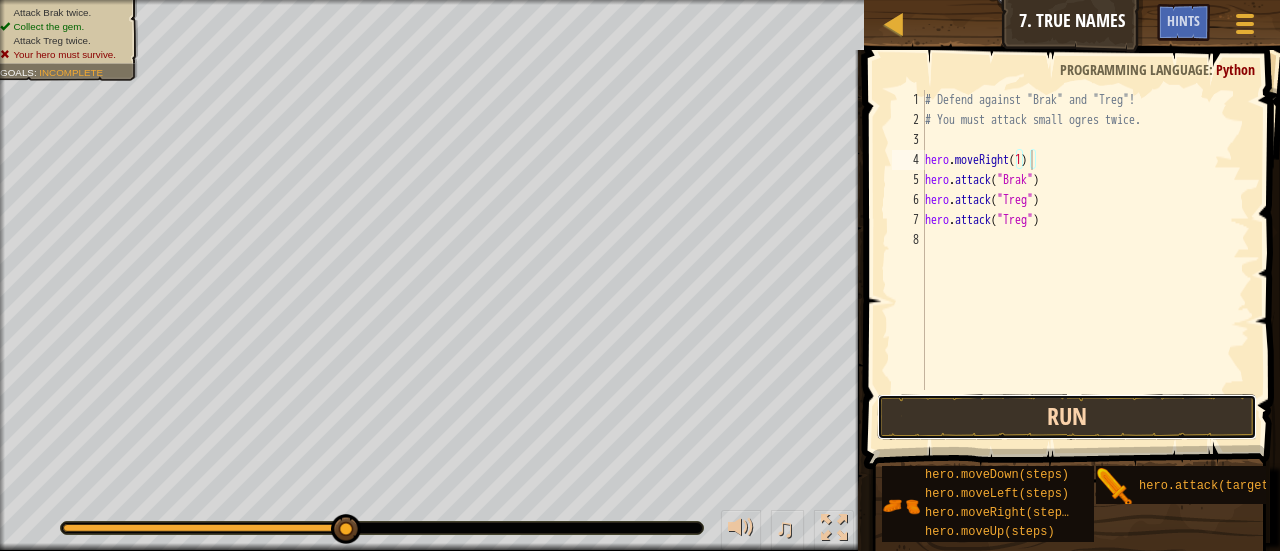 click on "Run" at bounding box center (1067, 417) 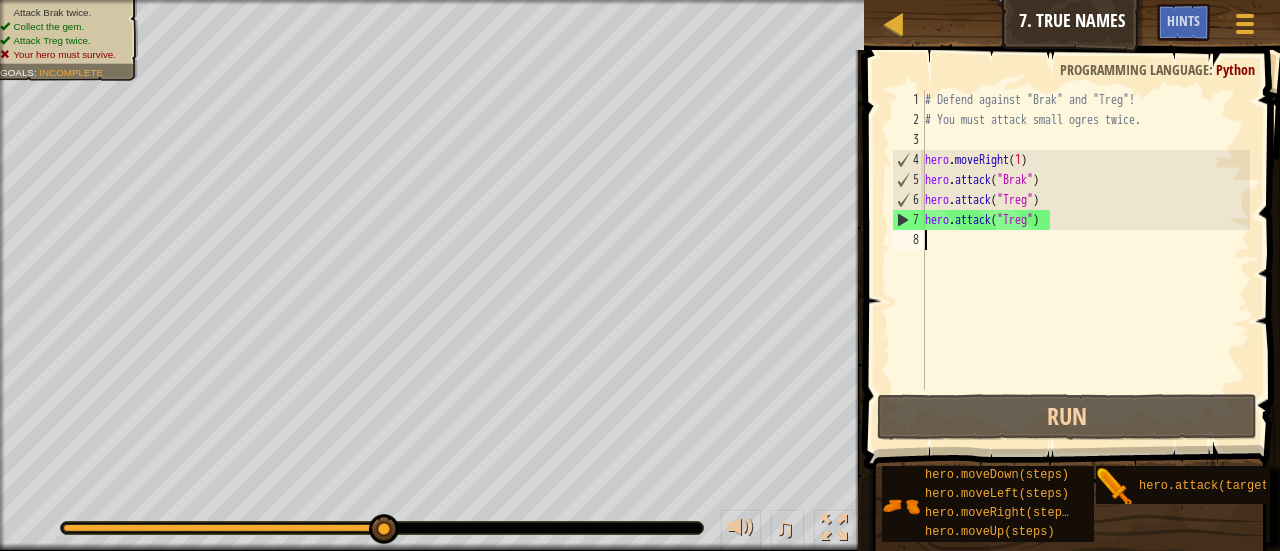 click on "# Defend against "Brak" and "Treg"! # You must attack small ogres twice. hero . moveRight ( 1 ) hero . attack ( "Brak" ) hero . attack ( "Treg" ) hero . attack ( "Treg" )" at bounding box center [1085, 260] 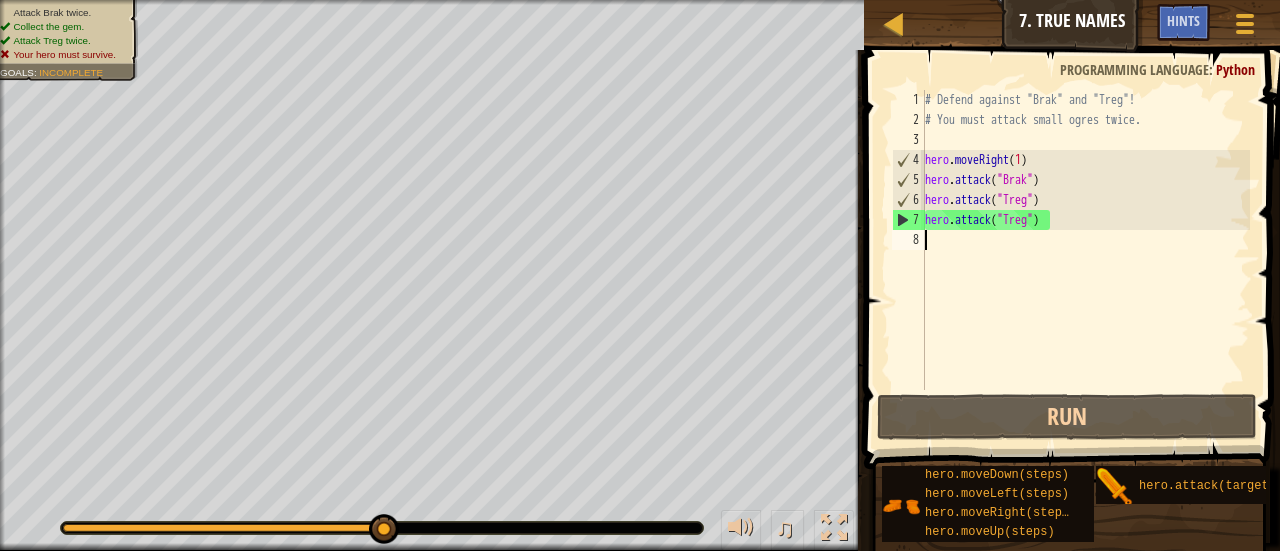 scroll, scrollTop: 9, scrollLeft: 0, axis: vertical 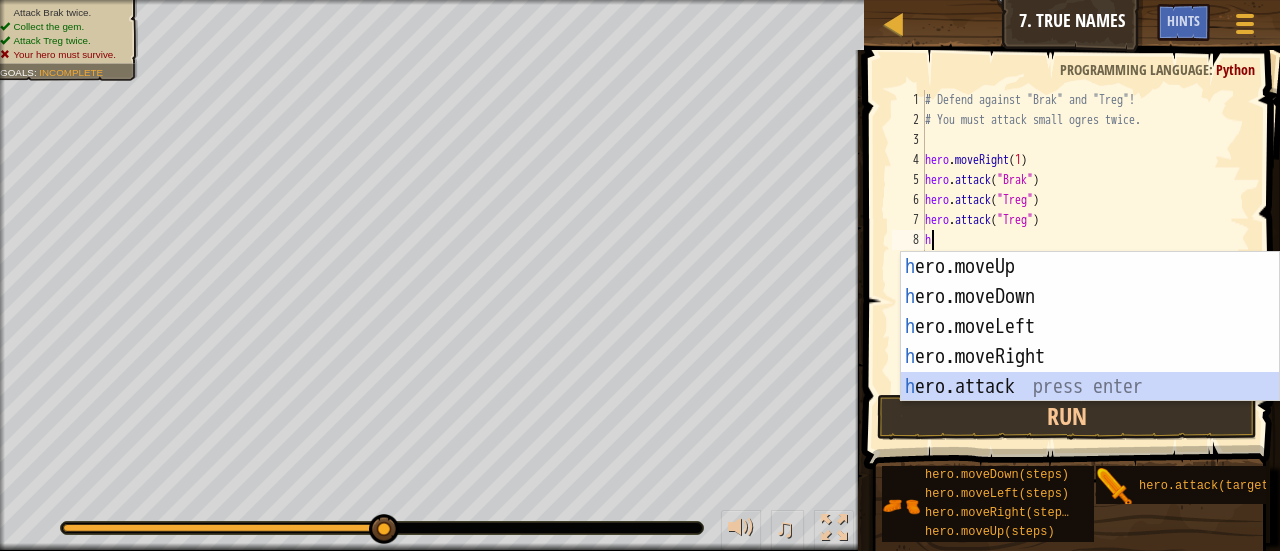 click on "h ero.moveUp press enter h ero.moveDown press enter h ero.moveLeft press enter h ero.moveRight press enter h ero.attack press enter" at bounding box center [1090, 357] 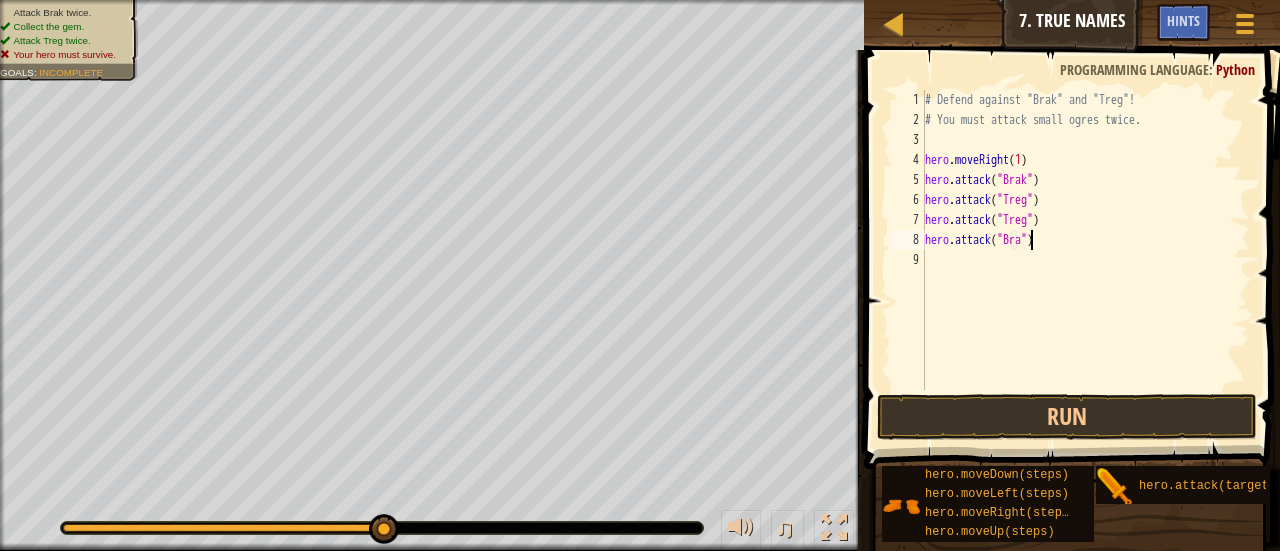 scroll, scrollTop: 9, scrollLeft: 8, axis: both 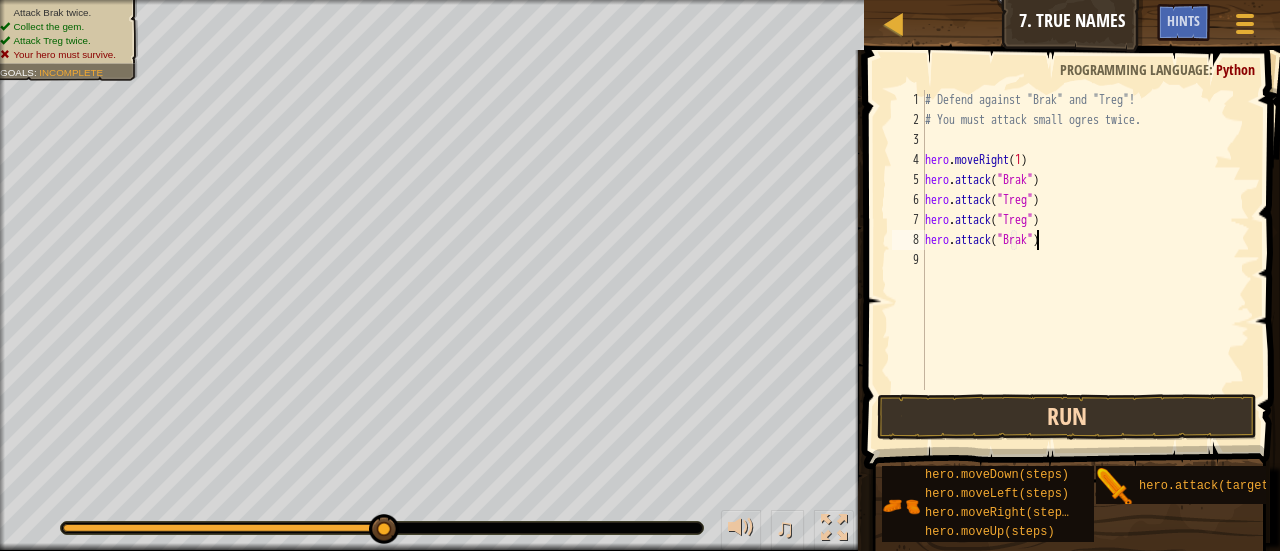 type on "hero.attack("Brak")" 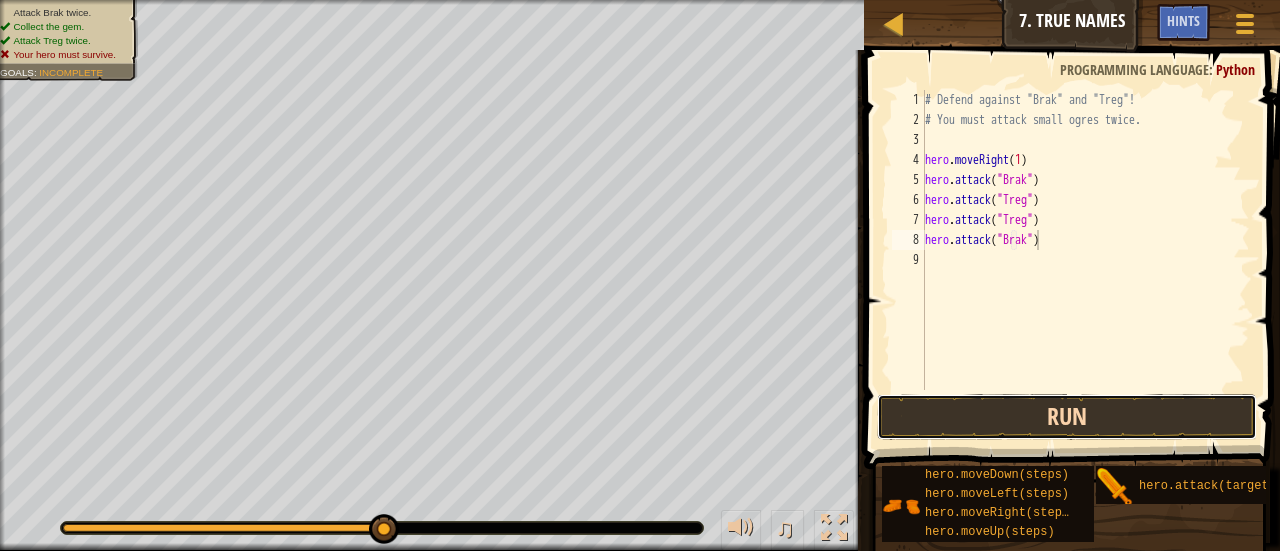 click on "Run" at bounding box center (1067, 417) 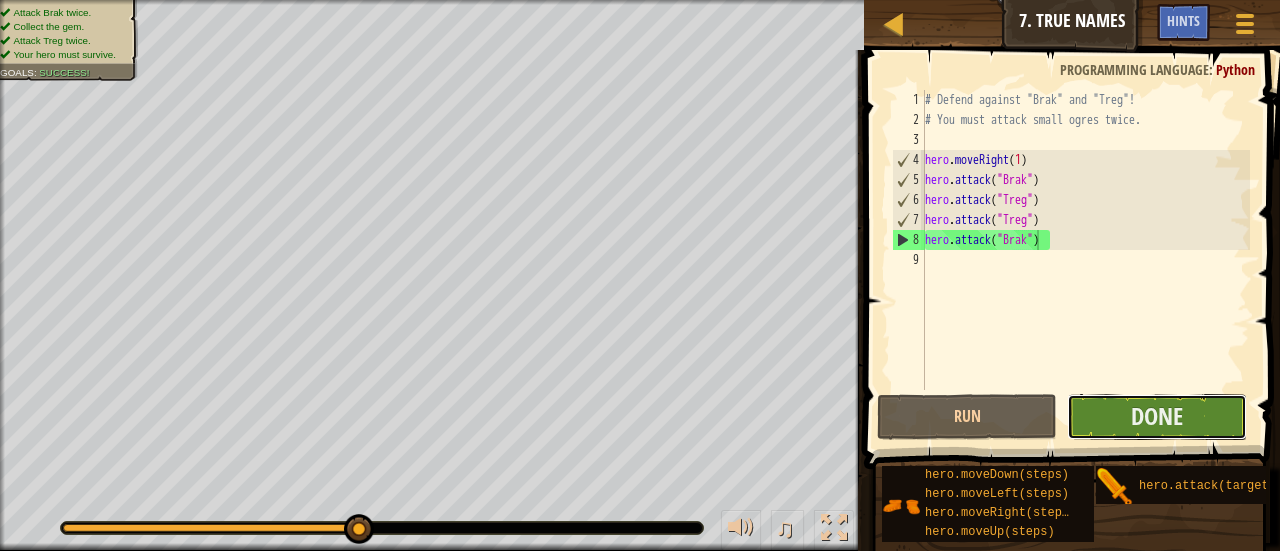 click on "Done" at bounding box center (1157, 417) 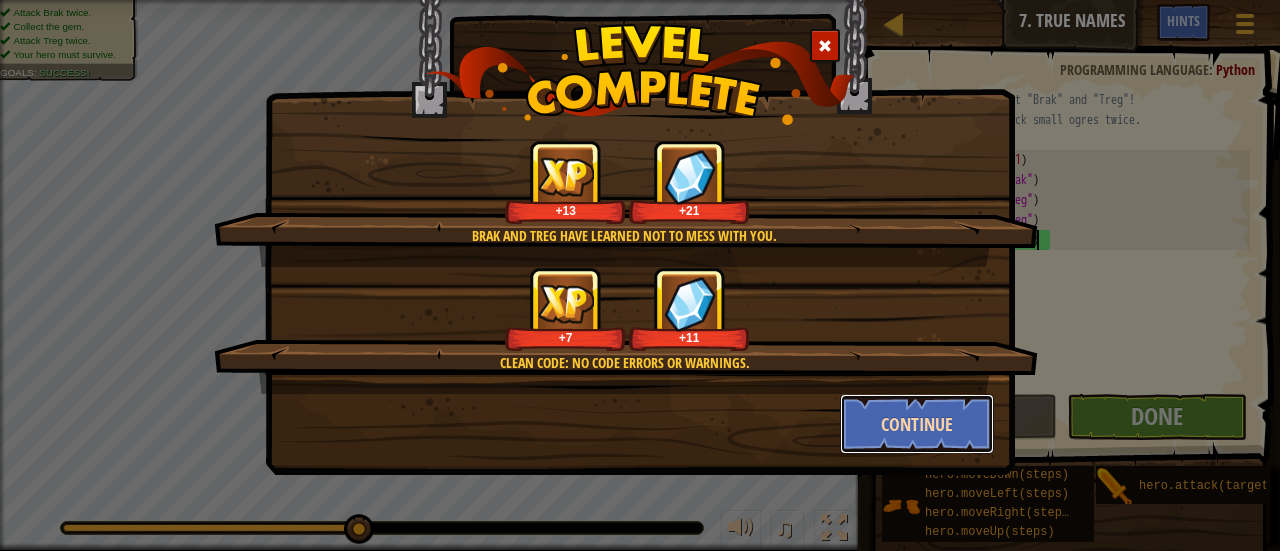 click on "Continue" at bounding box center [917, 424] 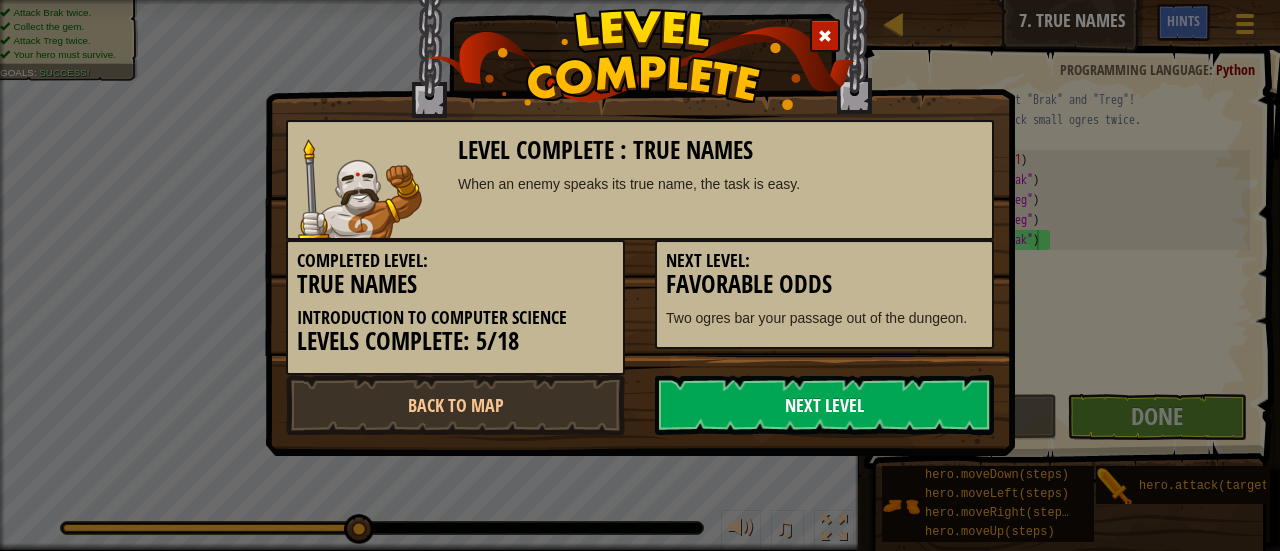 click on "Next Level" at bounding box center (824, 405) 